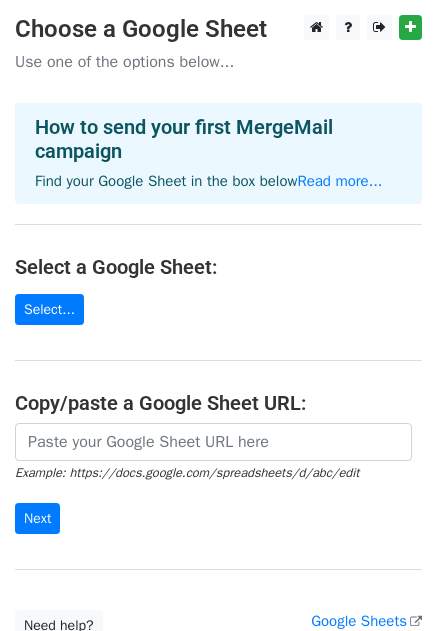 scroll, scrollTop: 170, scrollLeft: 0, axis: vertical 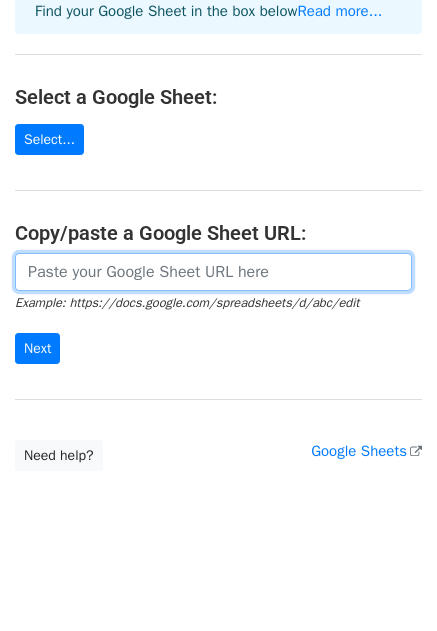 click at bounding box center (213, 272) 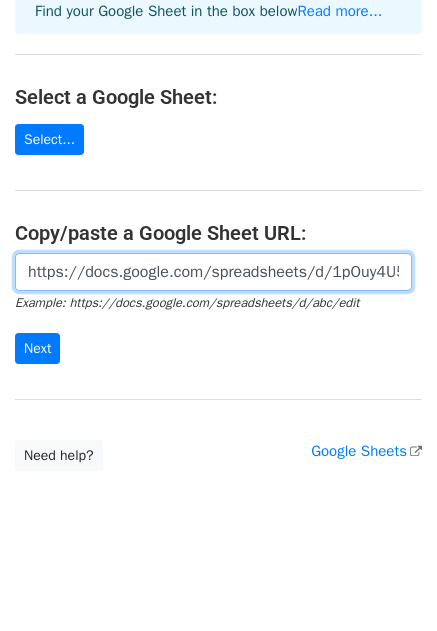 scroll, scrollTop: 0, scrollLeft: 443, axis: horizontal 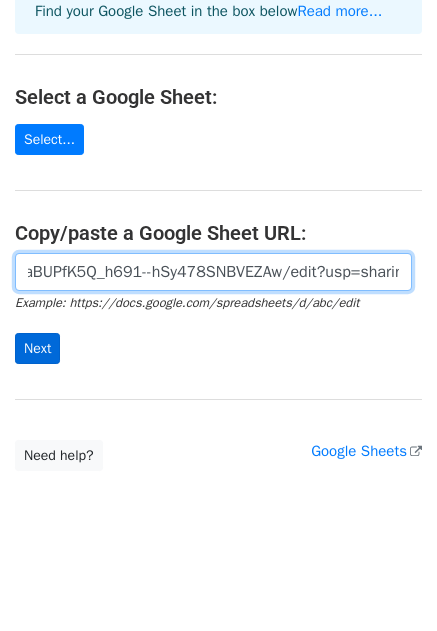 type on "https://docs.google.com/spreadsheets/d/1pOuy4U5lOg6U06aBUPfK5Q_h691--hSy478SNBVEZAw/edit?usp=sharing" 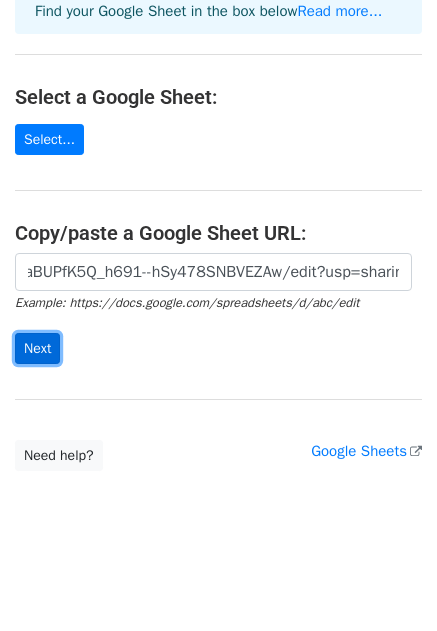 scroll, scrollTop: 0, scrollLeft: 0, axis: both 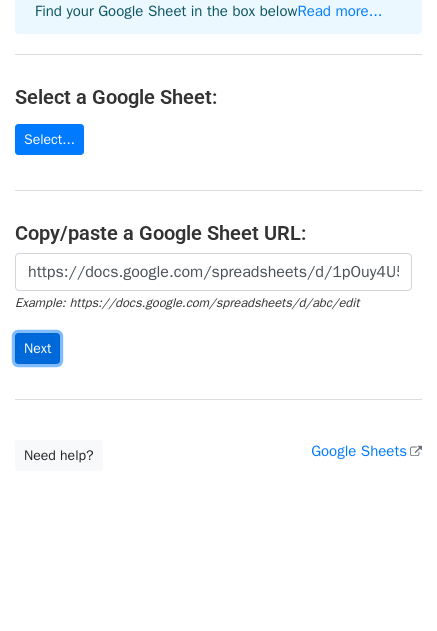 click on "Next" at bounding box center (37, 348) 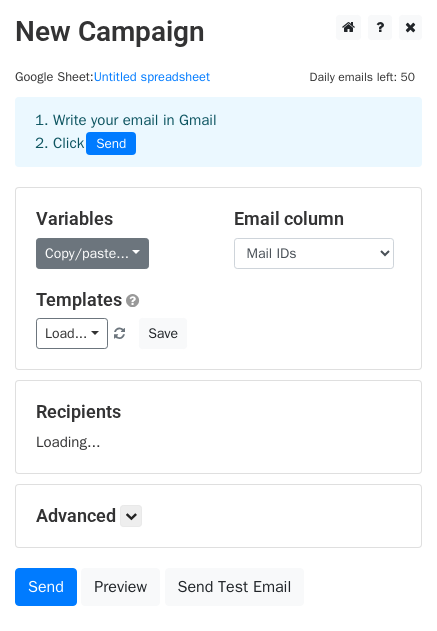 scroll, scrollTop: 0, scrollLeft: 0, axis: both 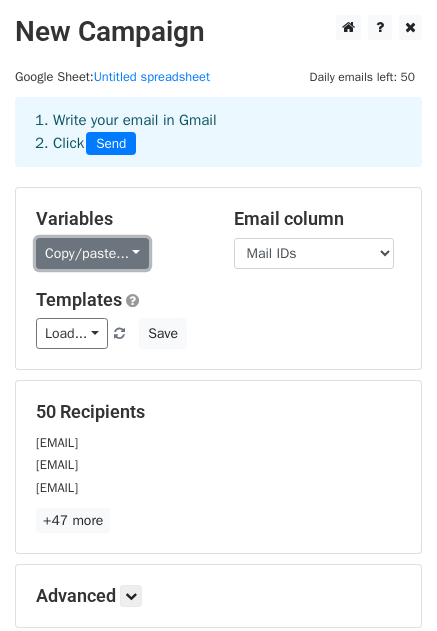 click on "Copy/paste..." at bounding box center (92, 253) 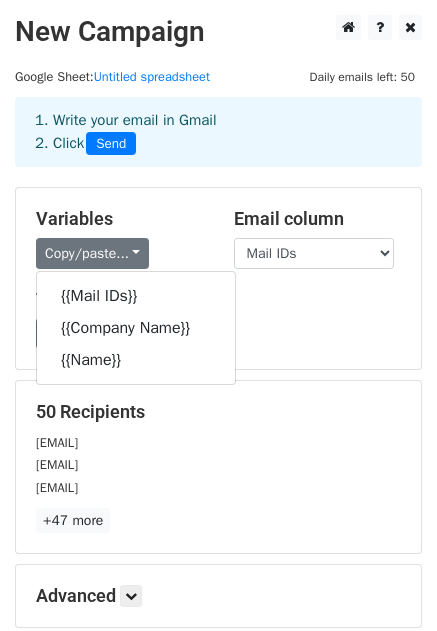 click on "Templates
Load...
No templates saved
Save" at bounding box center (218, 319) 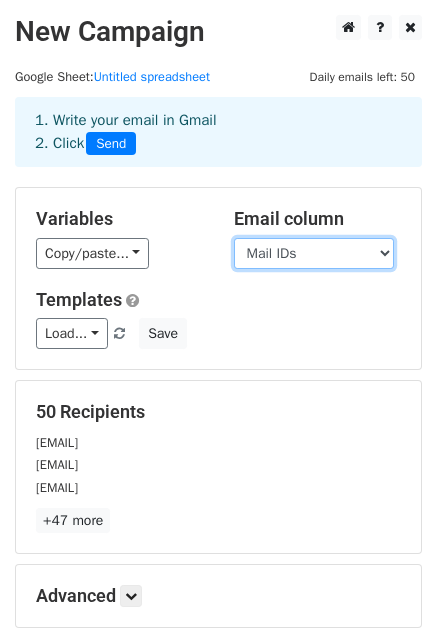 click on "Mail IDs
Company Name
Name" at bounding box center (314, 253) 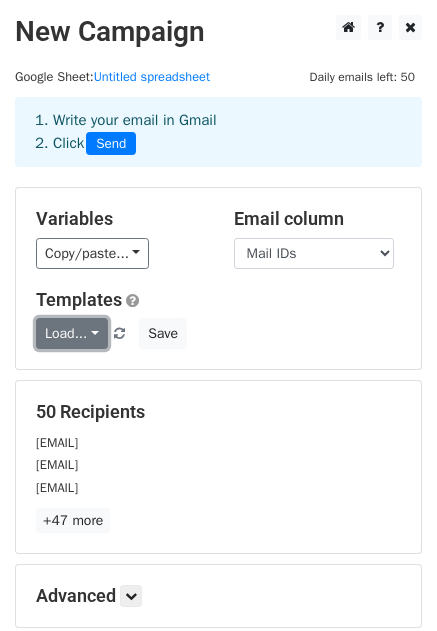click on "Load..." at bounding box center [72, 333] 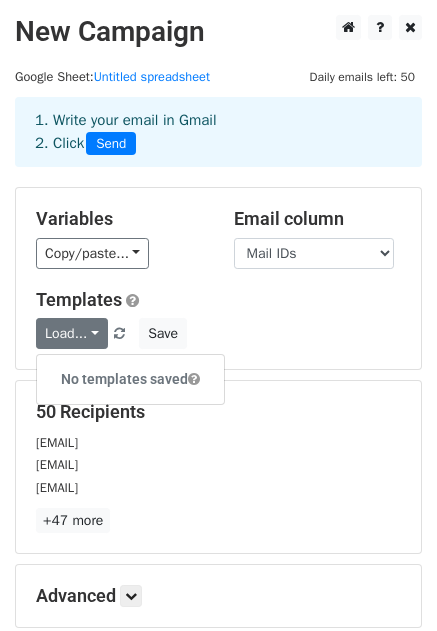 click on "Load...
No templates saved
Save" at bounding box center (218, 333) 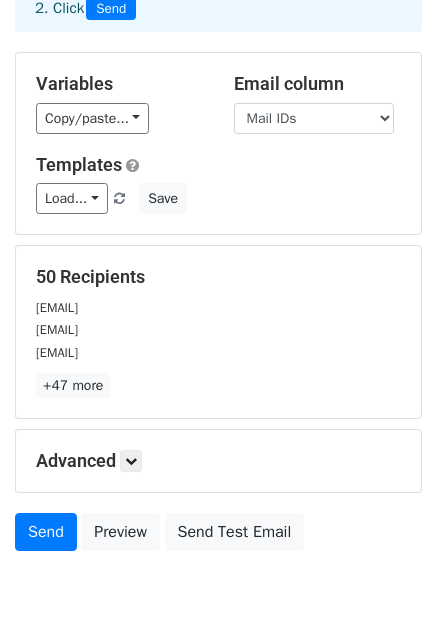 scroll, scrollTop: 225, scrollLeft: 0, axis: vertical 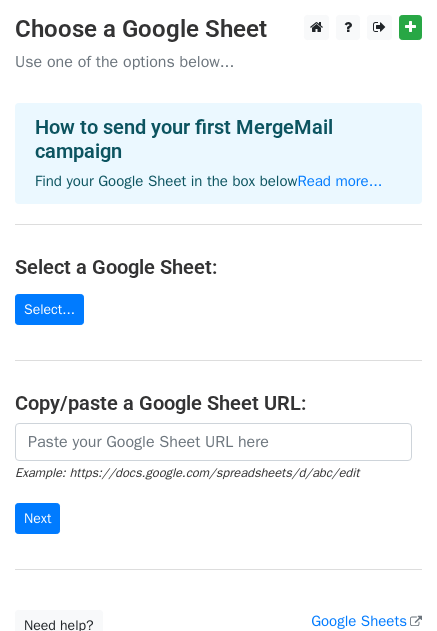 click on "Choose a Google Sheet
Use one of the options below...
How to send your first MergeMail campaign
Find your Google Sheet in the box below  Read more...
Select a Google Sheet:
Select...
Copy/paste a Google Sheet URL:
Example:
https://docs.google.com/spreadsheets/d/abc/edit
Next
Google Sheets
Need help?
Help
×
Why do I need to copy/paste a Google Sheet URL?
Normally, MergeMail would show you a list of your Google Sheets to choose from, but because you didn't allow MergeMail access to your Google Drive, it cannot show you a list of your Google Sheets. You can read more about permissions in our  support pages .
If you'd like to see a list of your Google Sheets, you'll need to  sign out of MergeMail  and then sign back in and allow access to your Google Drive.
Are your recipients in a CSV or Excel file?
Import your CSV or Excel file into a Google Sheet  then try again.
Read our" at bounding box center (218, 328) 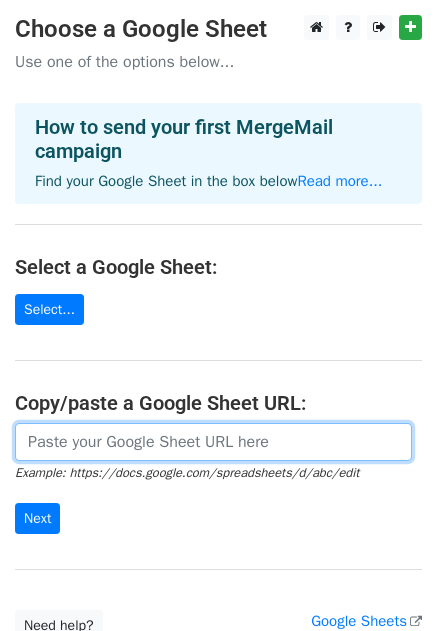 click at bounding box center (213, 442) 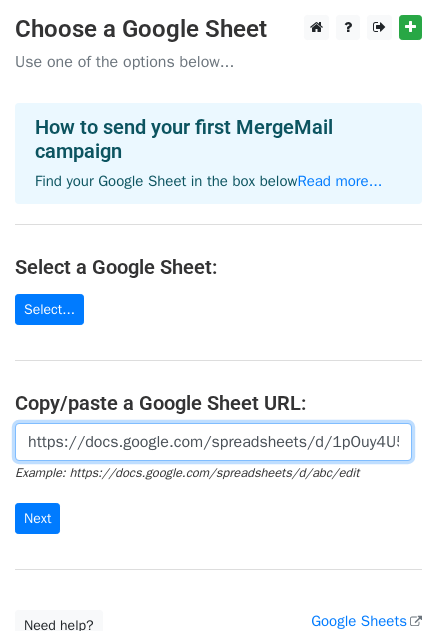 scroll, scrollTop: 0, scrollLeft: 443, axis: horizontal 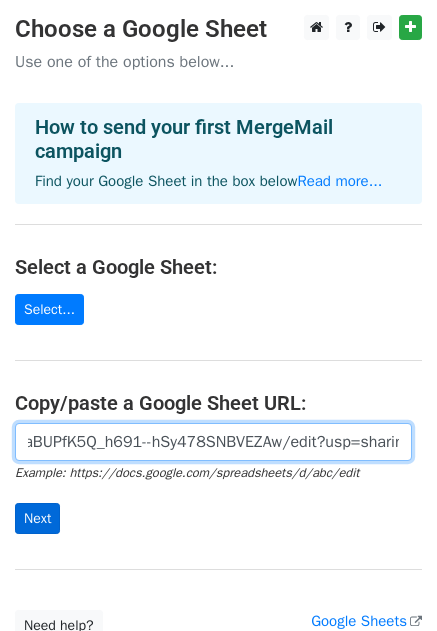 type on "https://docs.google.com/spreadsheets/d/1pOuy4U5lOg6U06aBUPfK5Q_h691--hSy478SNBVEZAw/edit?usp=sharing" 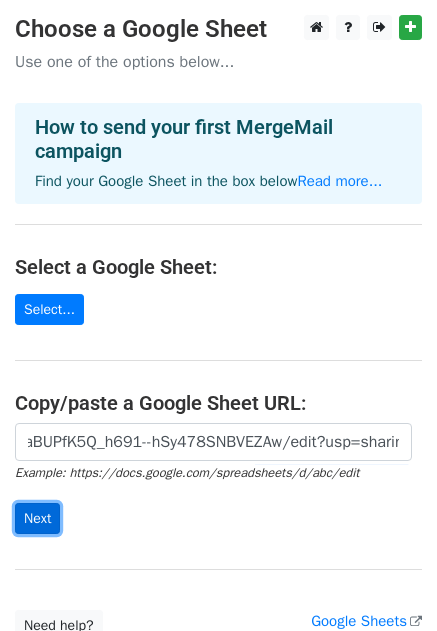 scroll, scrollTop: 0, scrollLeft: 0, axis: both 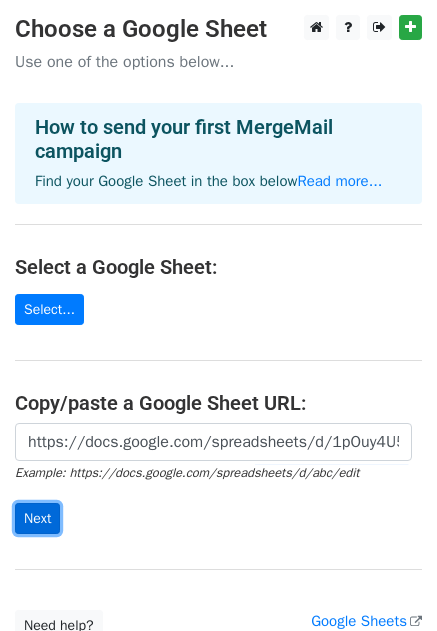 click on "Next" at bounding box center [37, 518] 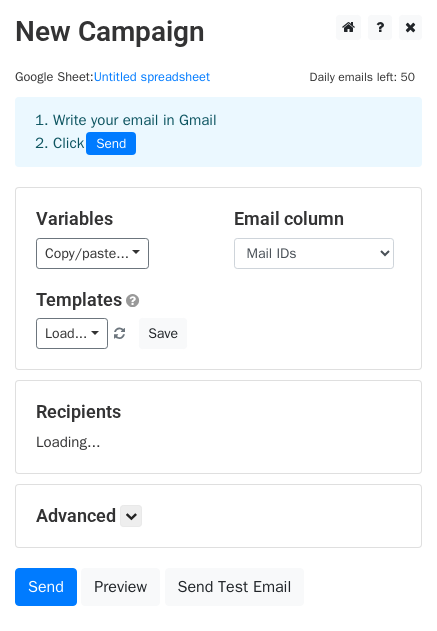 scroll, scrollTop: 0, scrollLeft: 0, axis: both 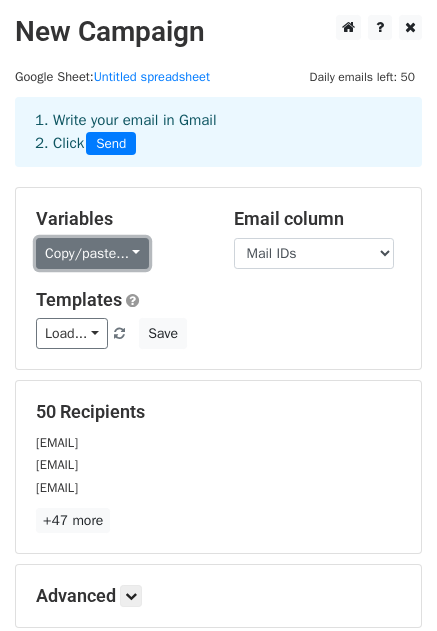 click on "Copy/paste..." at bounding box center [92, 253] 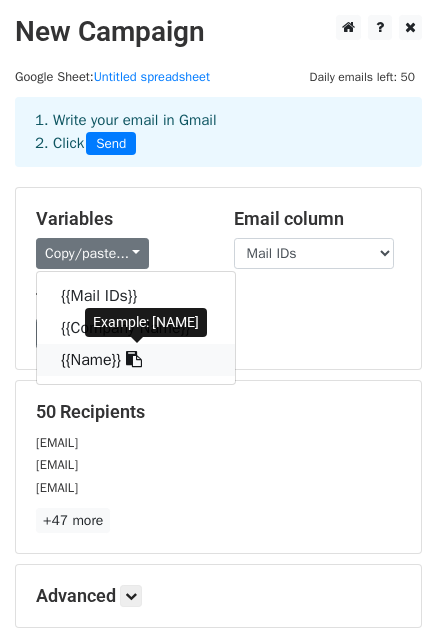 click on "{{Name}}" at bounding box center [136, 360] 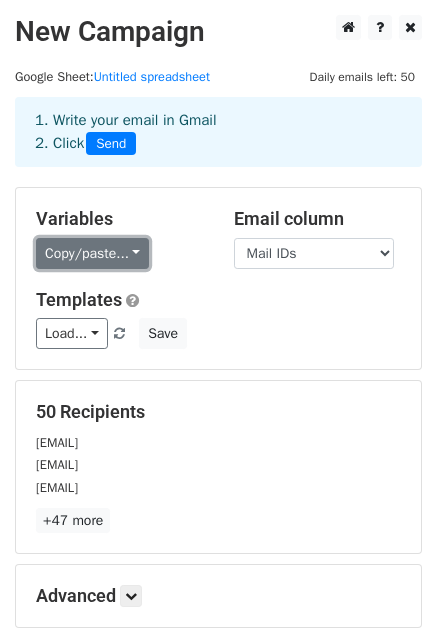 click on "Copy/paste..." at bounding box center [92, 253] 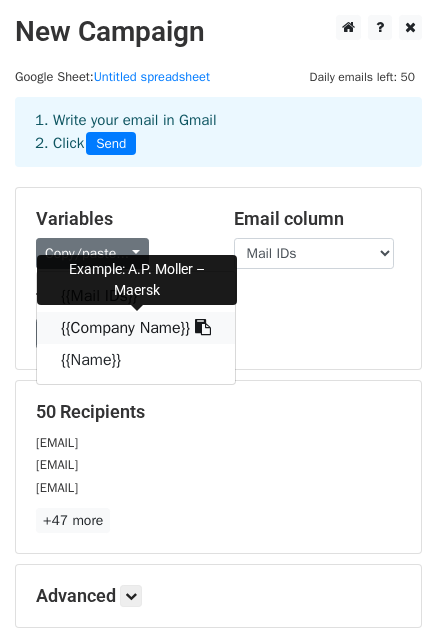 click on "{{Company Name}}" at bounding box center [136, 328] 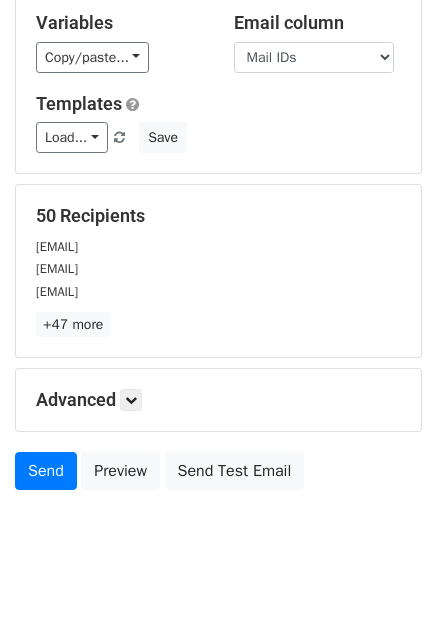 scroll, scrollTop: 225, scrollLeft: 0, axis: vertical 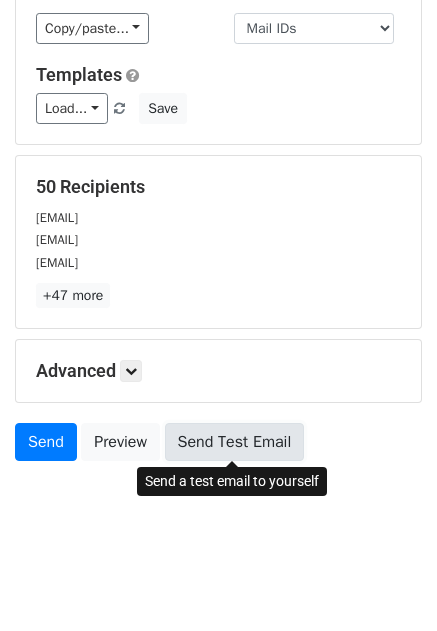click on "Send Test Email" at bounding box center [235, 442] 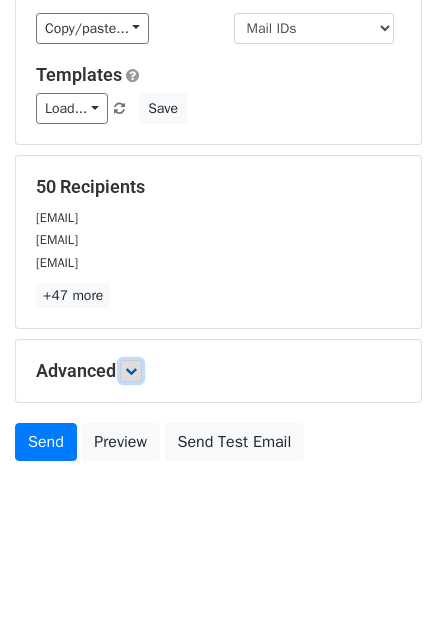 click at bounding box center [131, 371] 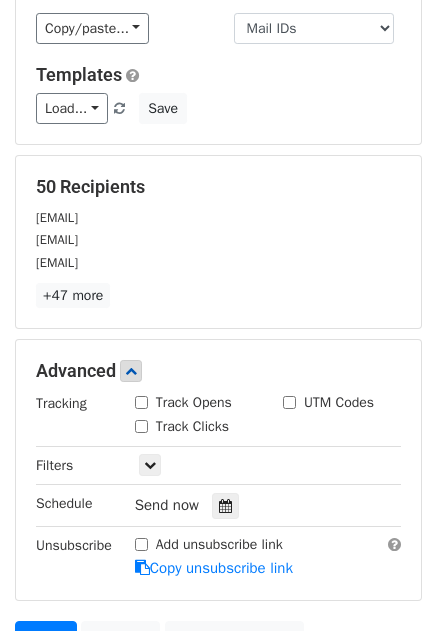 click on "Track Opens" at bounding box center (141, 402) 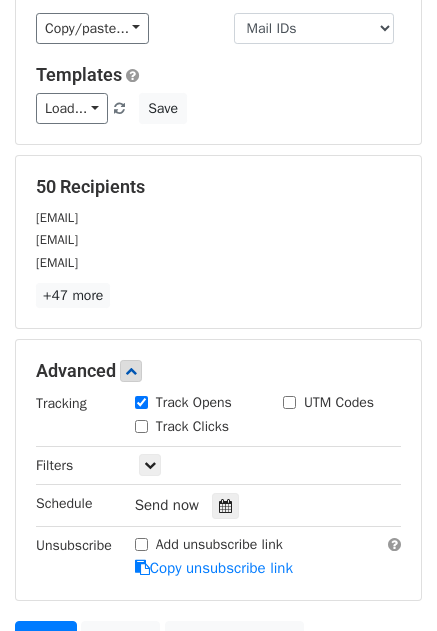 click on "Track Clicks" at bounding box center [141, 426] 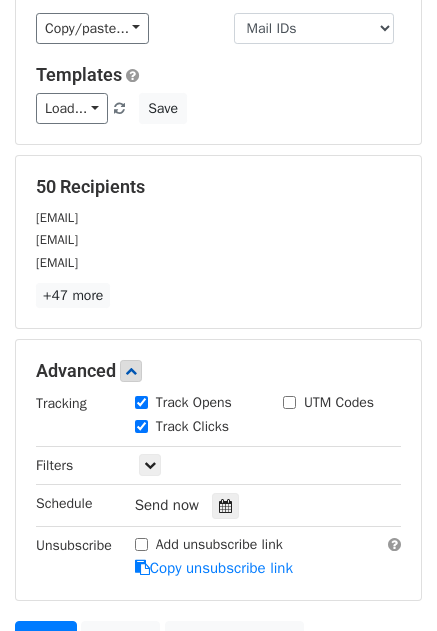scroll, scrollTop: 421, scrollLeft: 0, axis: vertical 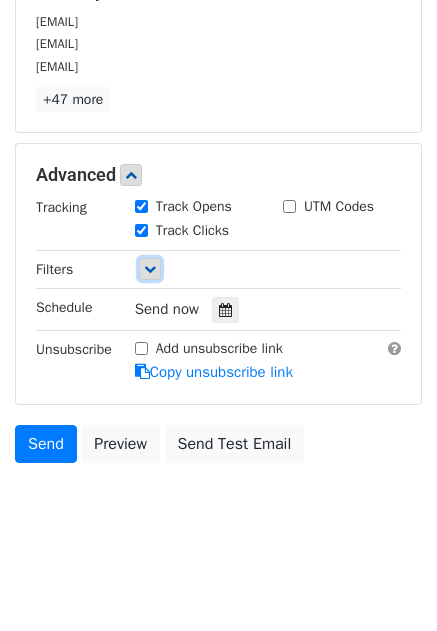 click at bounding box center (150, 269) 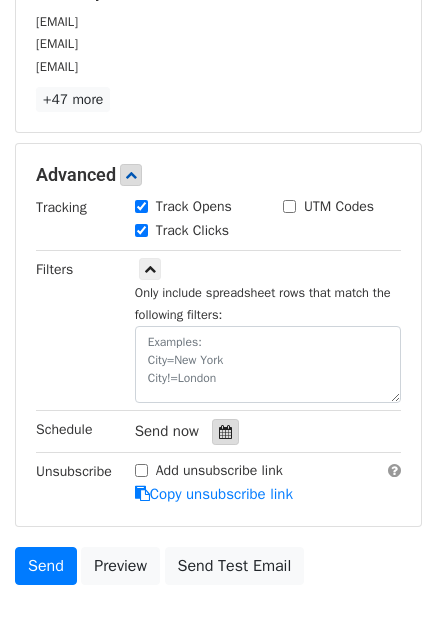 click at bounding box center (225, 432) 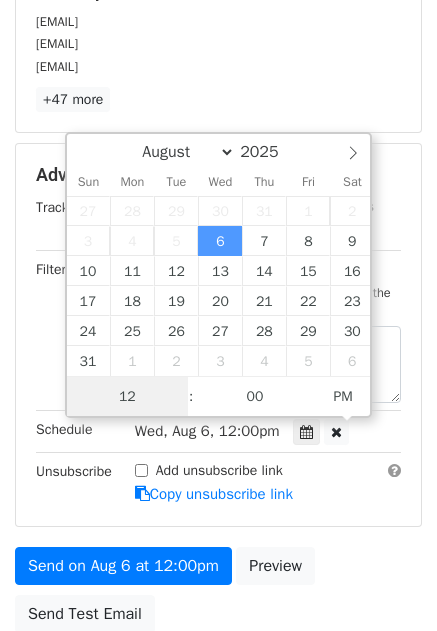 scroll, scrollTop: 1, scrollLeft: 0, axis: vertical 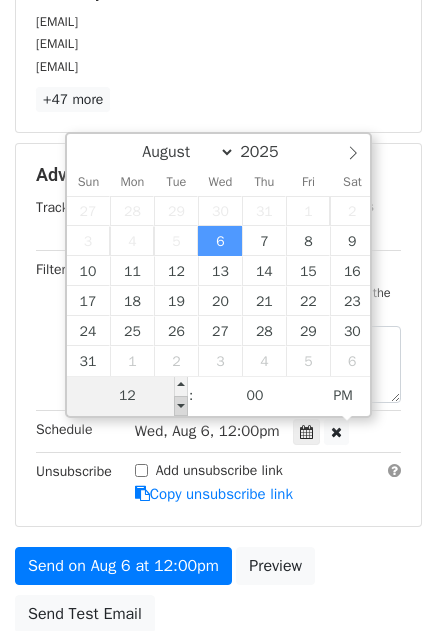 type on "2025-08-06 11:00" 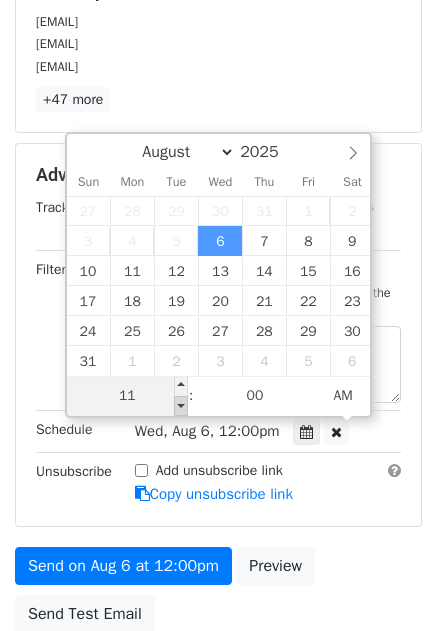 click at bounding box center (181, 406) 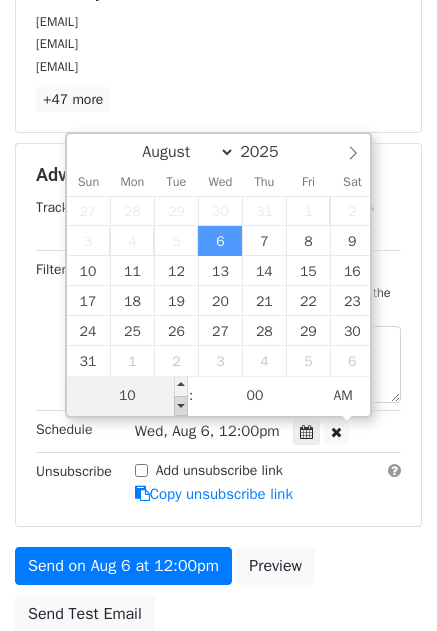 click at bounding box center [181, 406] 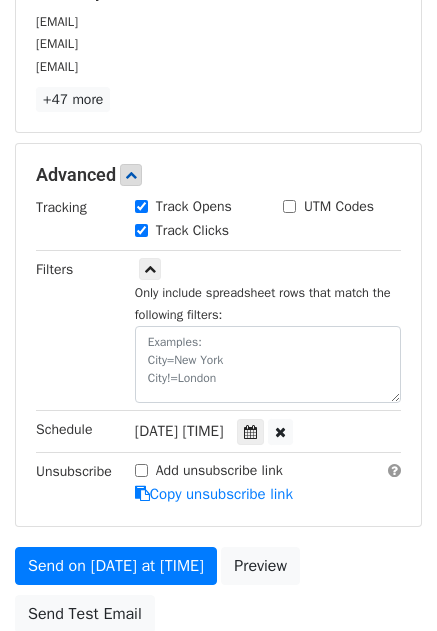 click on "Variables
Copy/paste...
{{Mail IDs}}
{{Company Name}}
{{Name}}
Email column
Mail IDs
Company Name
Name
Templates
Load...
No templates saved
Save
50 Recipients
[EMAIL]
[EMAIL]
[EMAIL]
+47 more
50 Recipients
×
[EMAIL]
[EMAIL]
[EMAIL]
[EMAIL]
[EMAIL]
[EMAIL]
[EMAIL]
[EMAIL]
[EMAIL]
[EMAIL]
[EMAIL]
[EMAIL]
[EMAIL]
[EMAIL]
[EMAIL]
[EMAIL]" at bounding box center (218, 204) 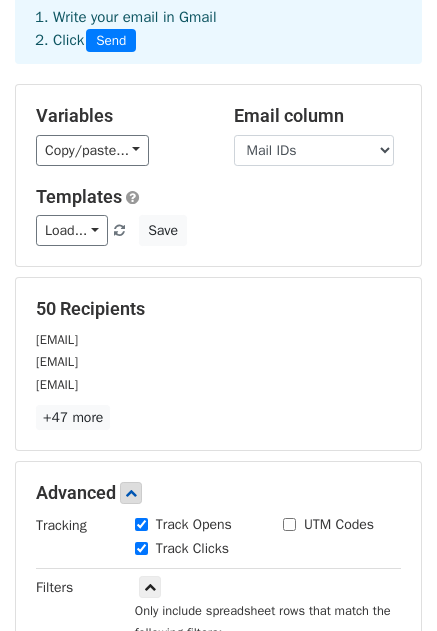scroll, scrollTop: 0, scrollLeft: 0, axis: both 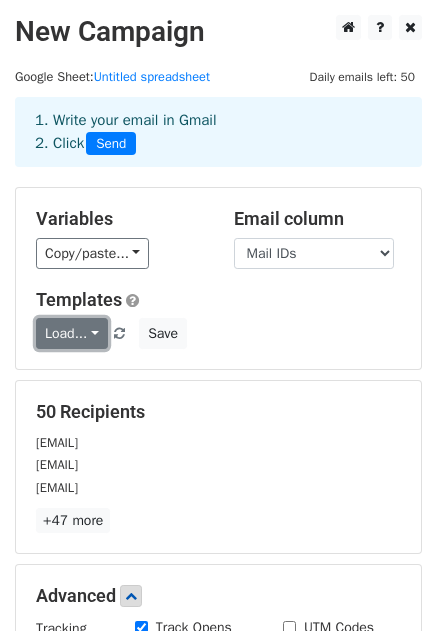 click on "Load..." at bounding box center (72, 333) 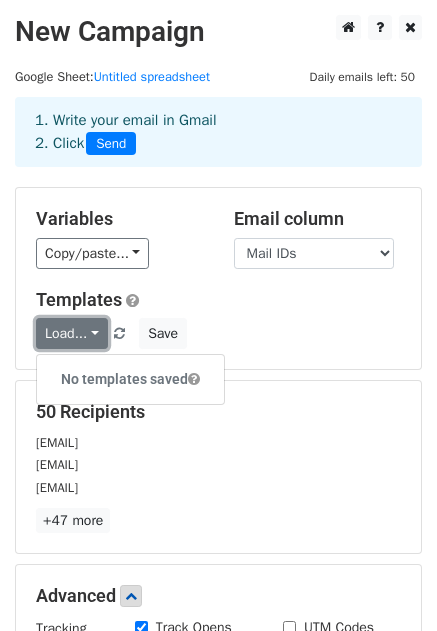 click on "Load..." at bounding box center (72, 333) 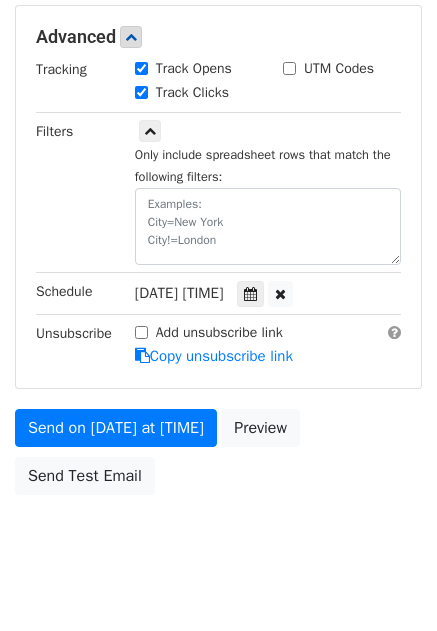 scroll, scrollTop: 591, scrollLeft: 0, axis: vertical 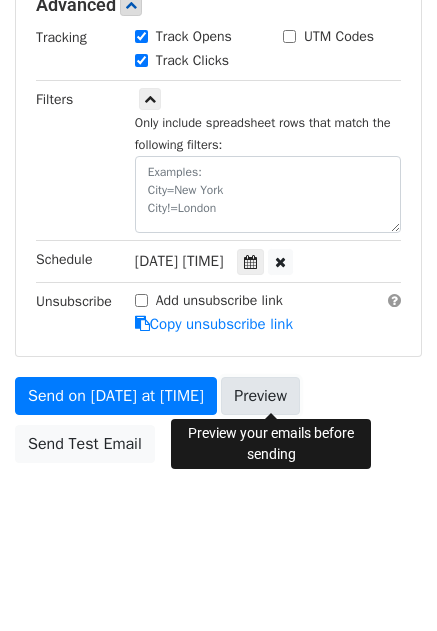 click on "Preview" at bounding box center [260, 396] 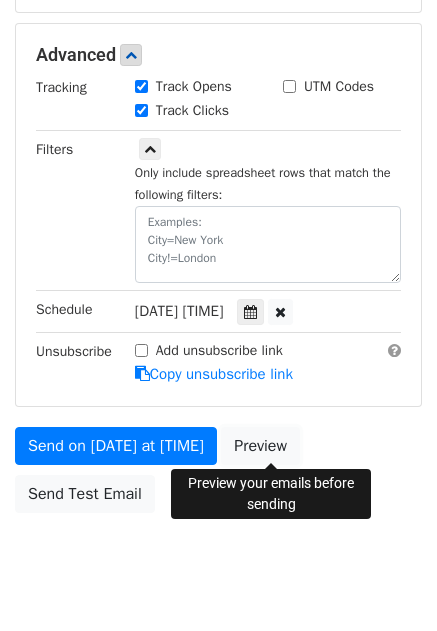 scroll, scrollTop: 591, scrollLeft: 0, axis: vertical 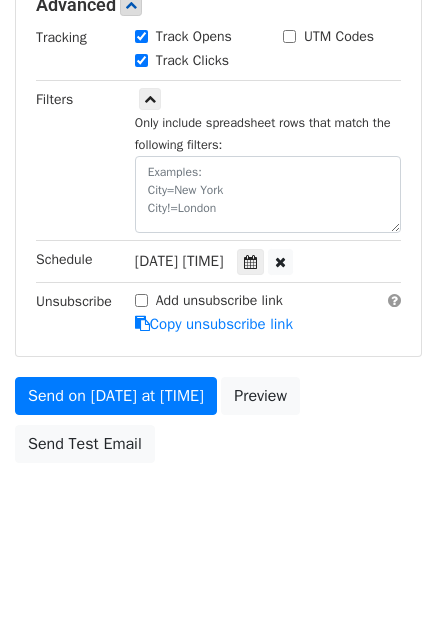 click on "New Campaign
Daily emails left: 50
Google Sheet:
Untitled spreadsheet
1. Write your email in Gmail
2. Click
Send
Variables
Copy/paste...
{{Mail IDs}}
{{Company Name}}
{{Name}}
Email column
Mail IDs
Company Name
Name
Templates
Load...
No templates saved
Save
50 Recipients
[EMAIL]
[EMAIL]
[EMAIL]
+47 more
50 Recipients
×
[EMAIL]
[EMAIL]
[EMAIL]
[EMAIL]
[EMAIL]
[EMAIL]
[EMAIL]
[EMAIL]
[EMAIL]
[EMAIL]
[EMAIL]
[EMAIL]
[EMAIL]
[EMAIL]
[EMAIL]
[EMAIL]" at bounding box center [218, -12] 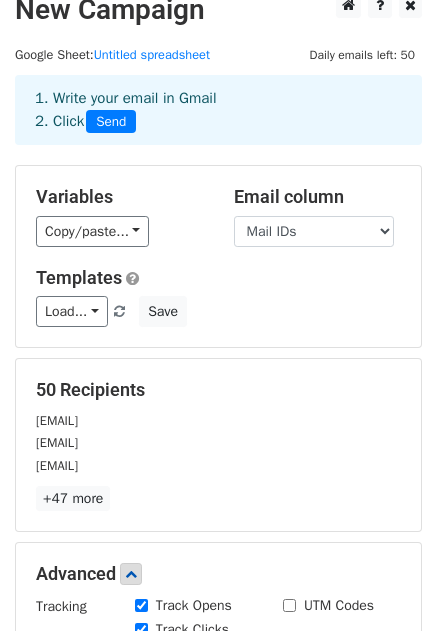 scroll, scrollTop: 0, scrollLeft: 0, axis: both 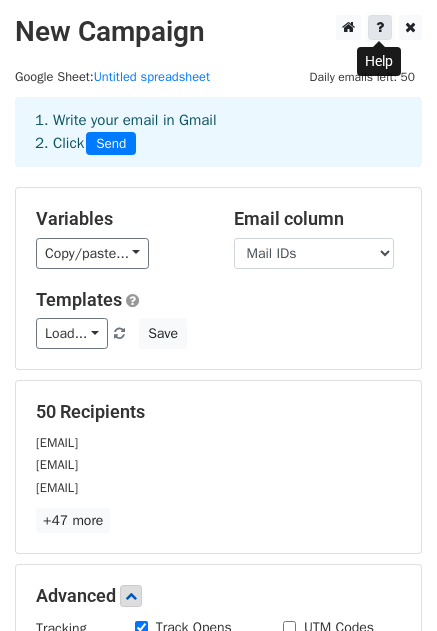 click at bounding box center [380, 27] 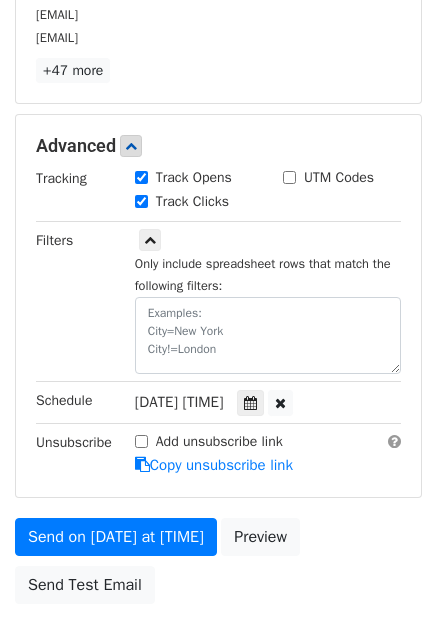 scroll, scrollTop: 451, scrollLeft: 0, axis: vertical 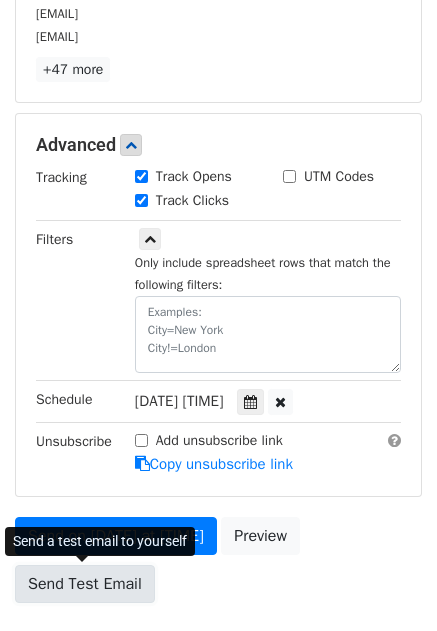 click on "Send Test Email" at bounding box center [85, 584] 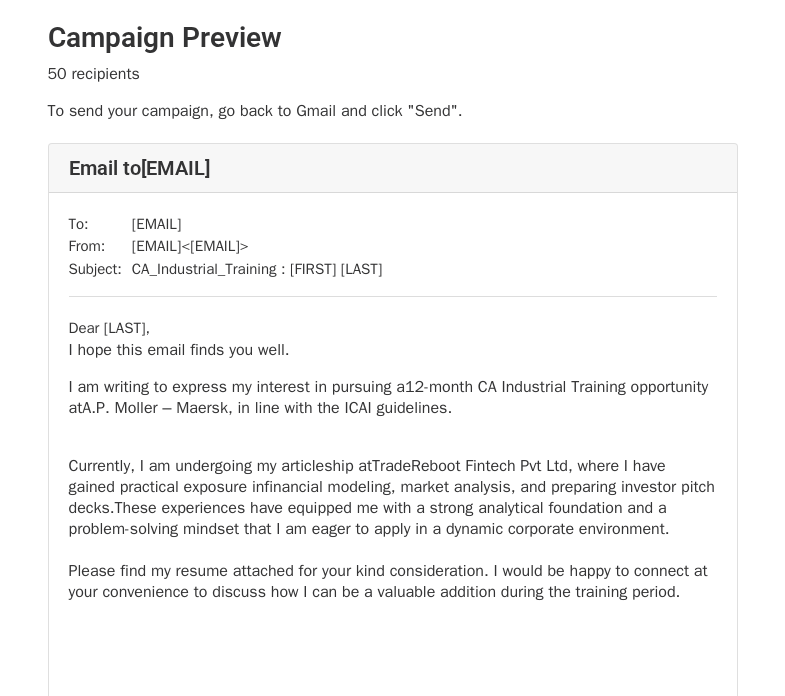 scroll, scrollTop: 0, scrollLeft: 0, axis: both 